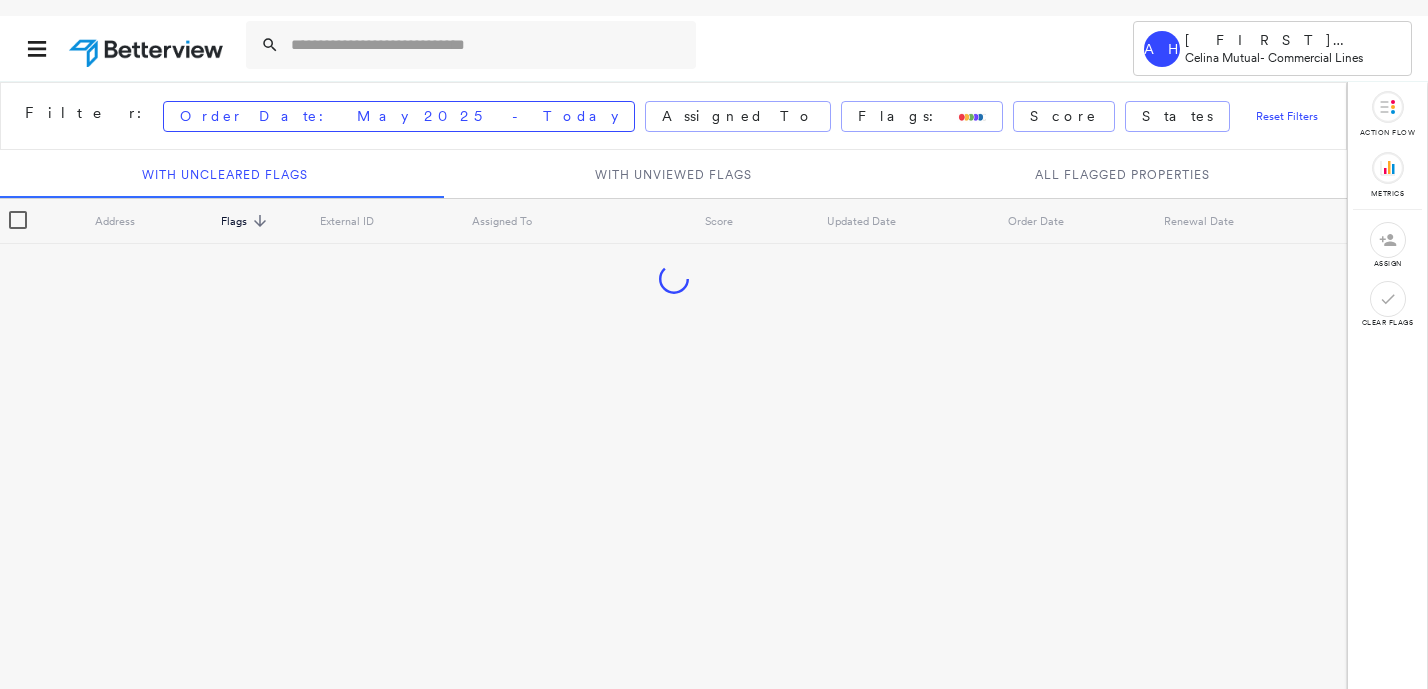 scroll, scrollTop: 0, scrollLeft: 0, axis: both 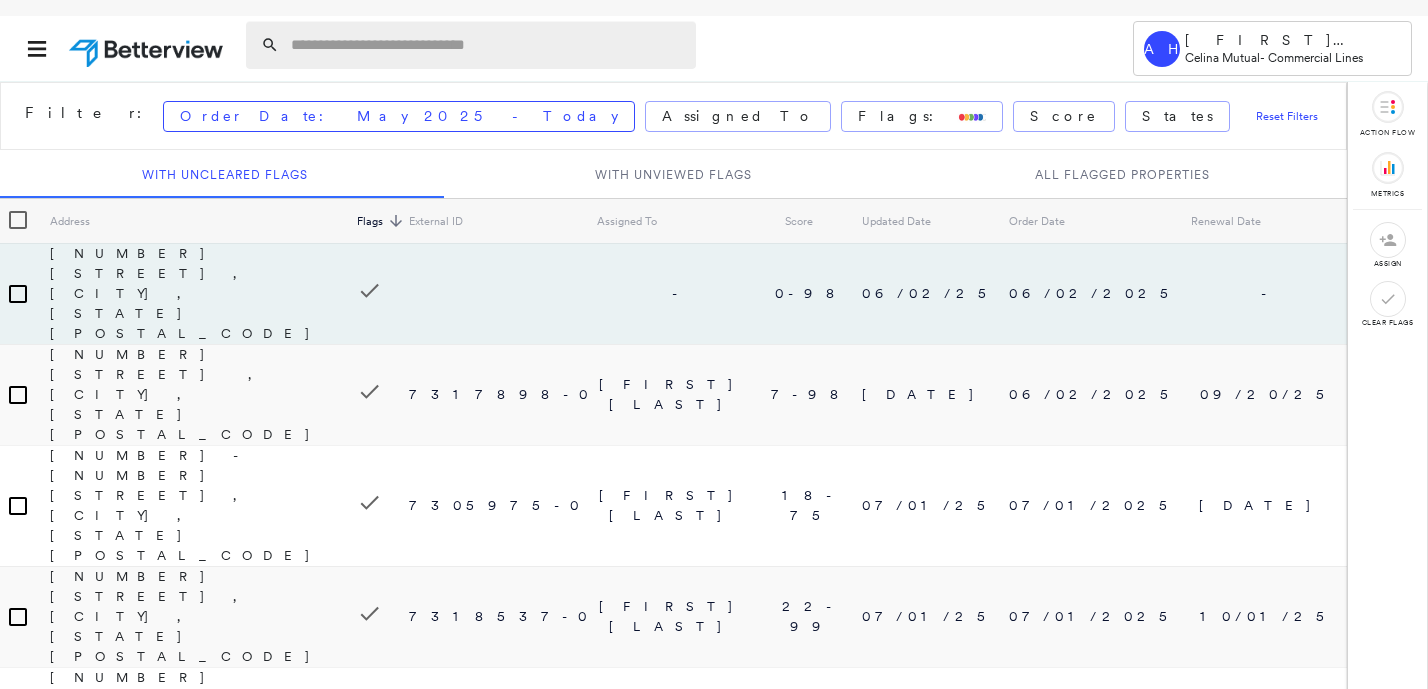 click at bounding box center [487, 45] 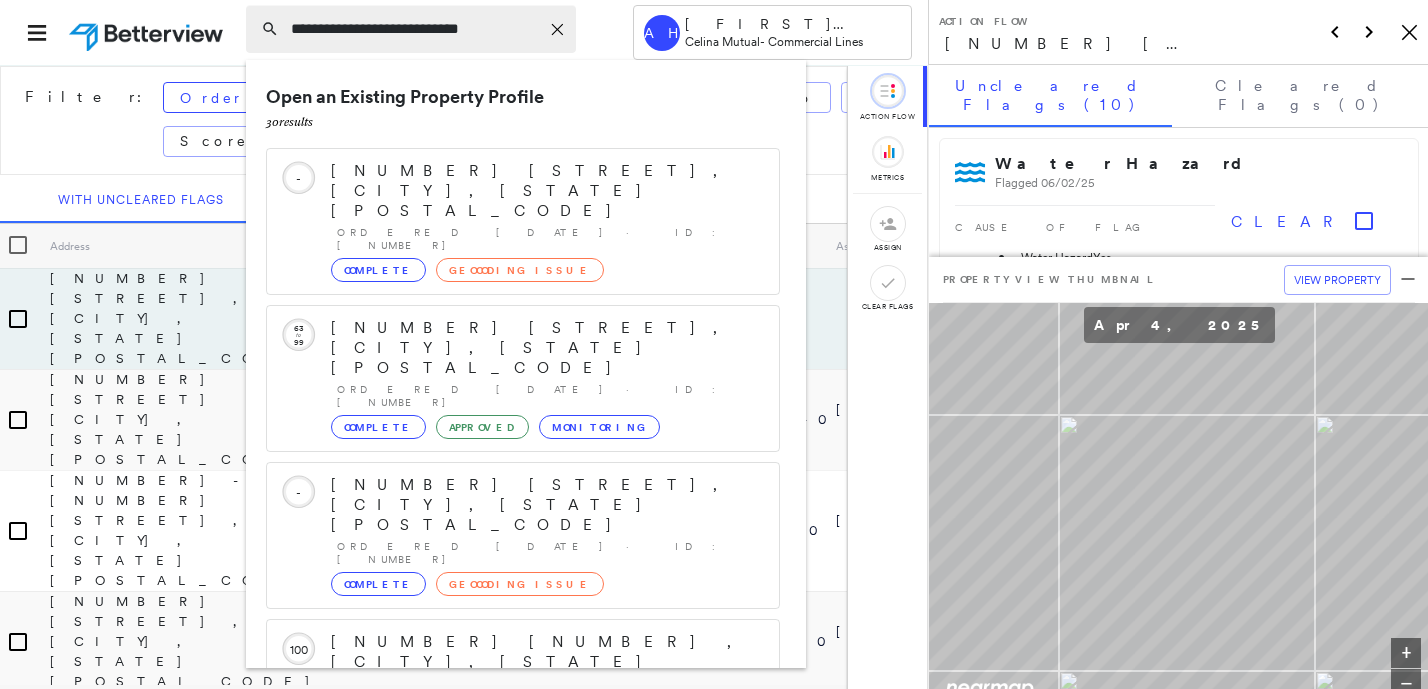 type on "**********" 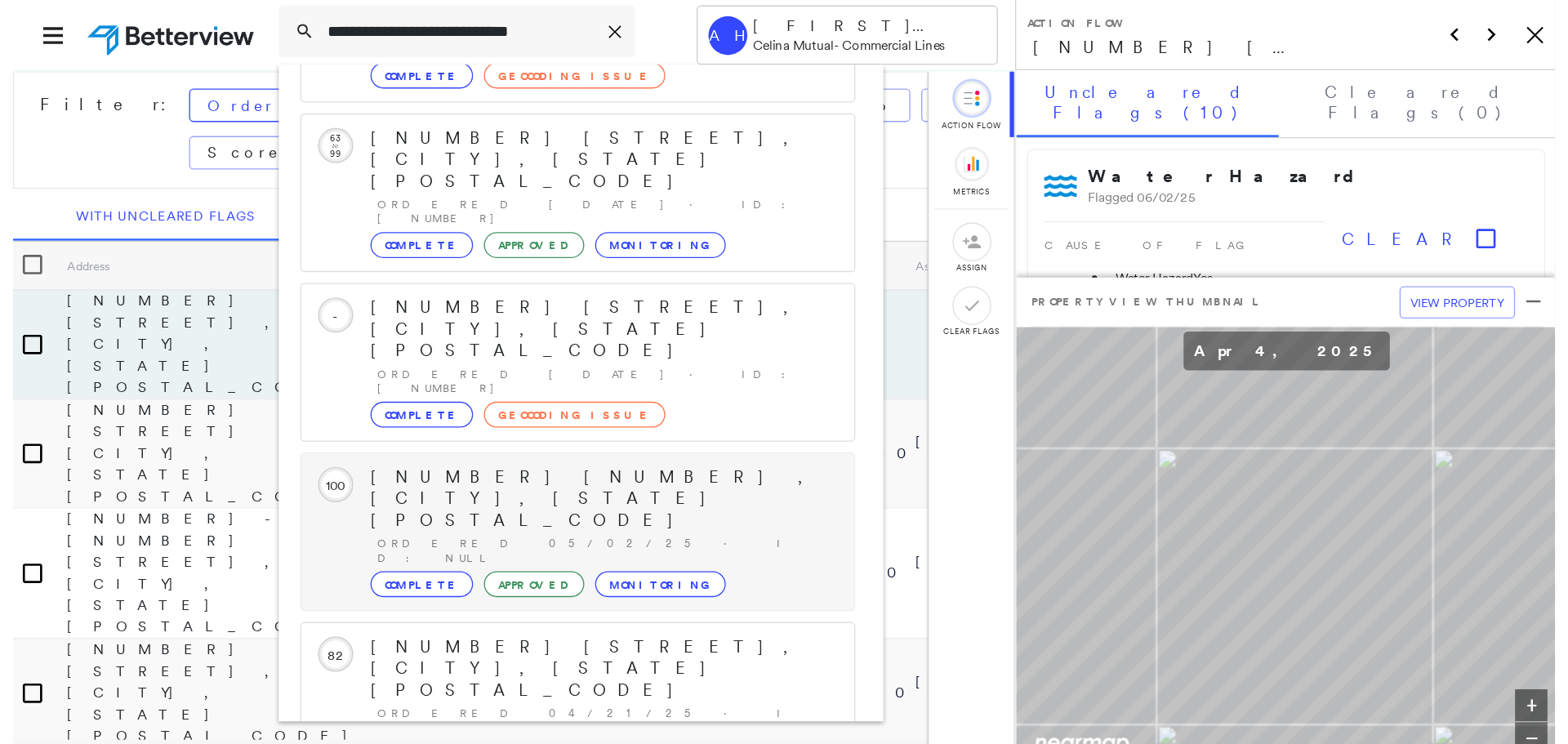 scroll, scrollTop: 174, scrollLeft: 0, axis: vertical 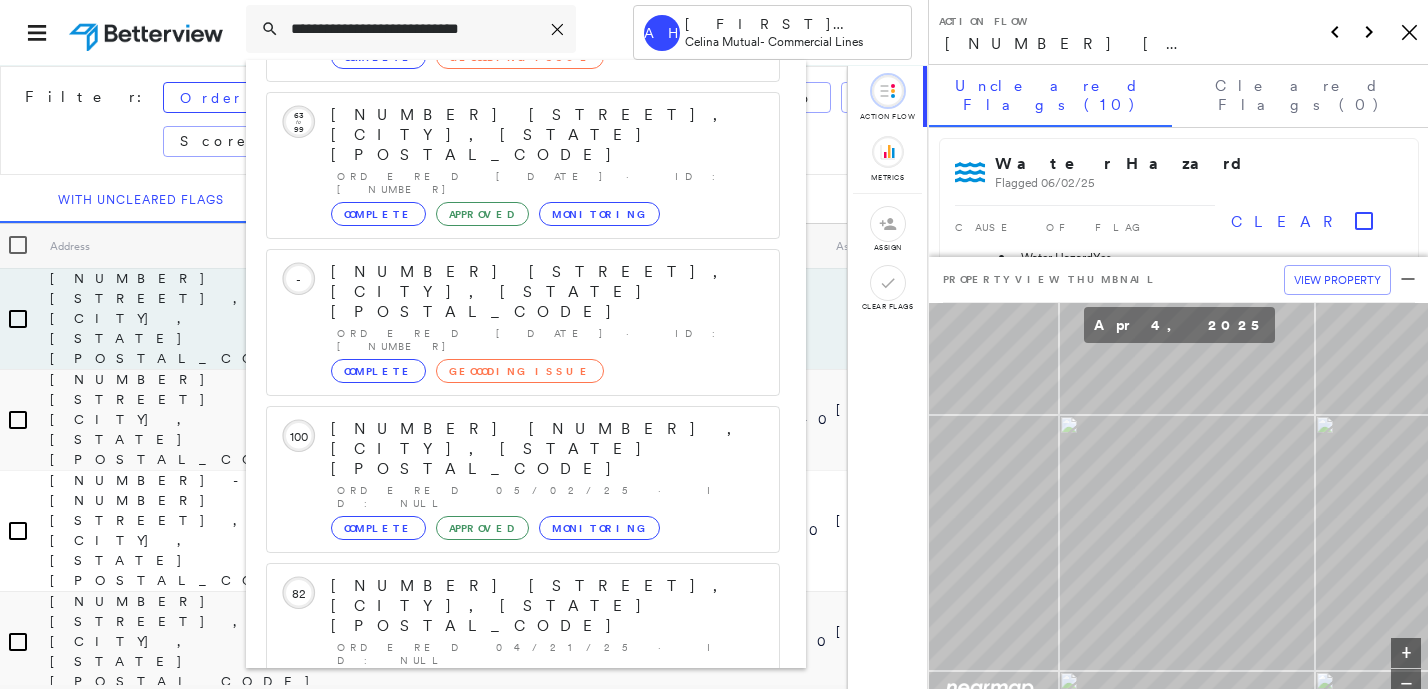 click on "[NUMBER] [STREET], [CITY], [STATE] [POSTAL_CODE] Group Created with Sketch." at bounding box center (523, 898) 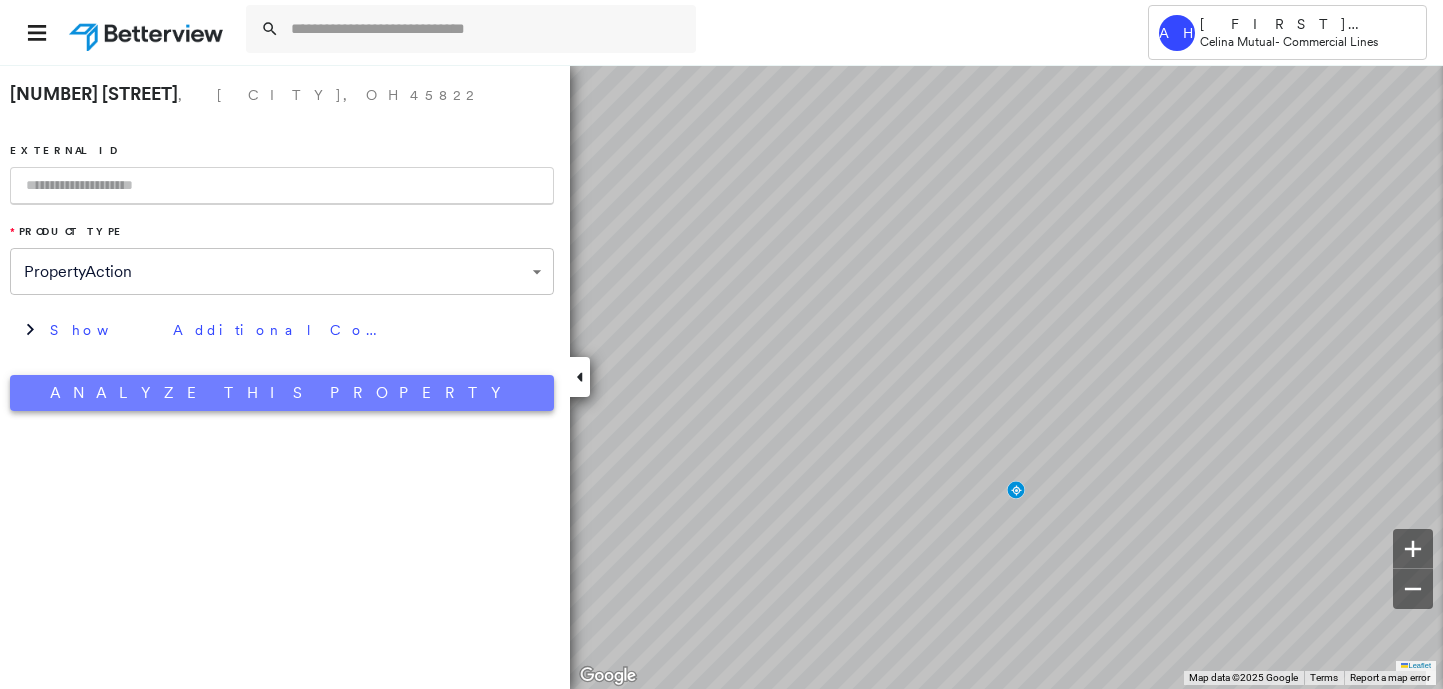 click on "Analyze This Property" at bounding box center [282, 393] 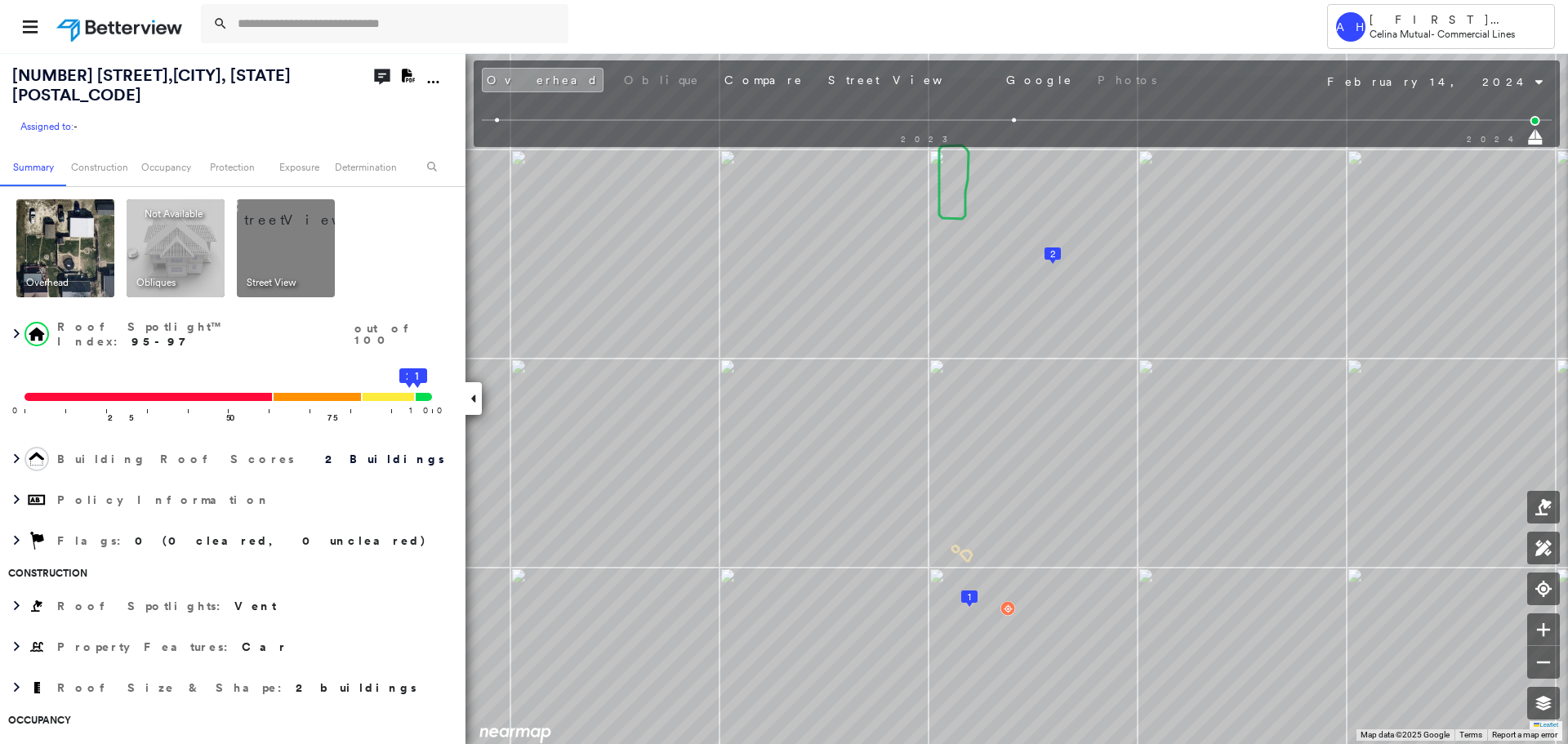 click at bounding box center [65, 248] 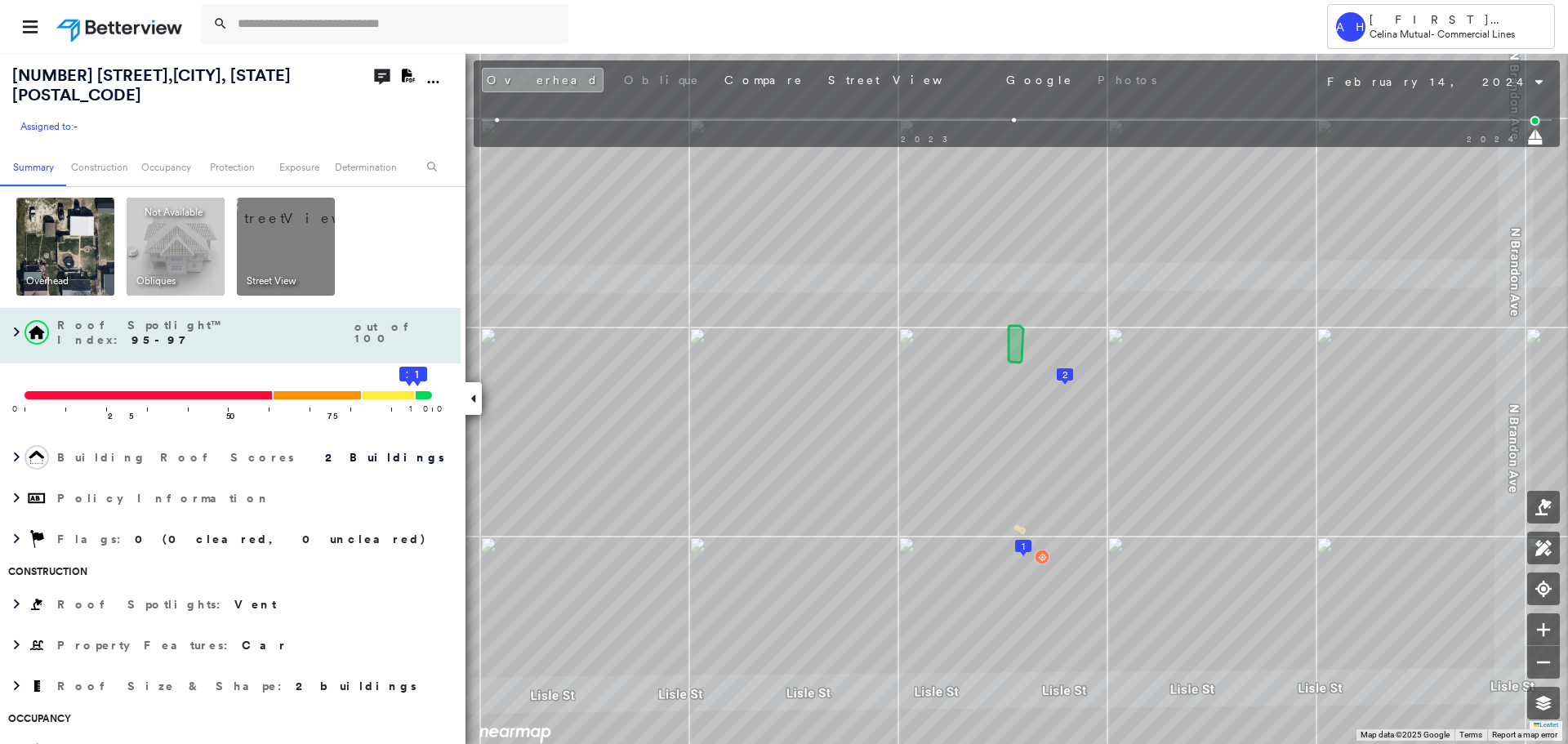 scroll, scrollTop: 0, scrollLeft: 0, axis: both 